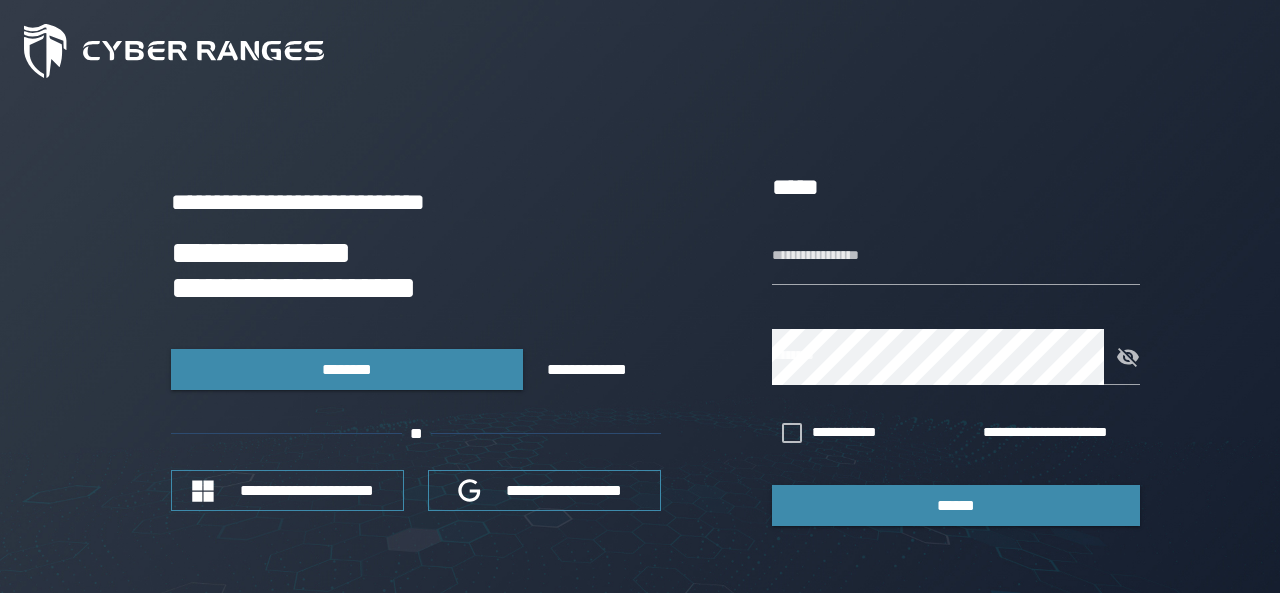 scroll, scrollTop: 0, scrollLeft: 0, axis: both 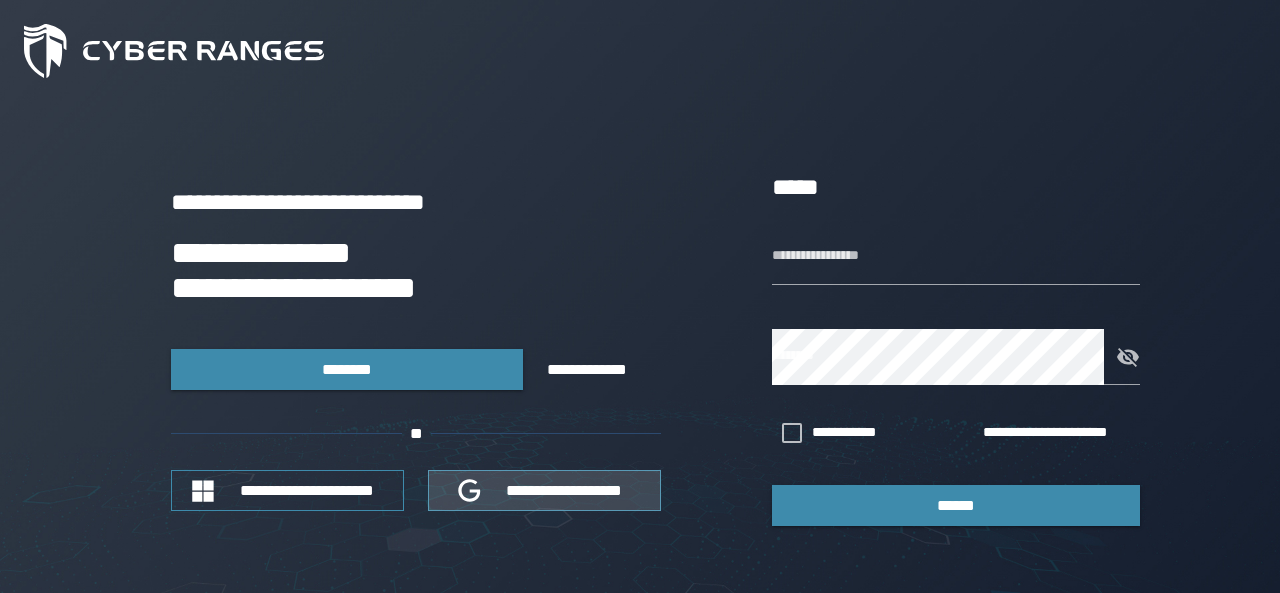 click on "**********" at bounding box center (565, 490) 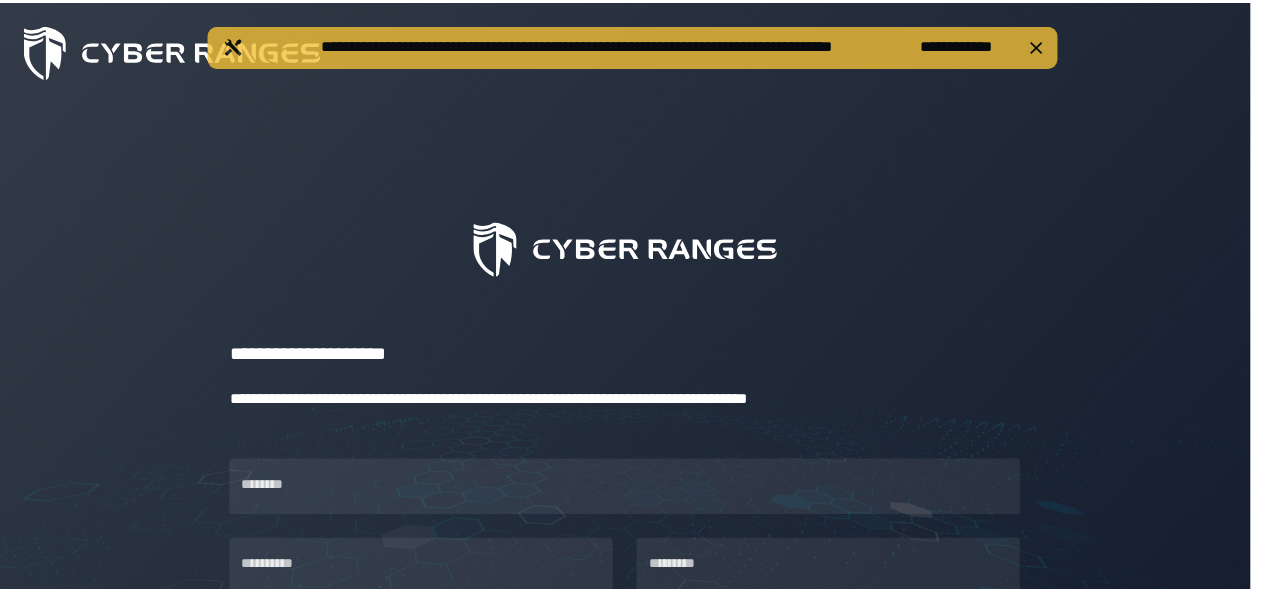 scroll, scrollTop: 0, scrollLeft: 0, axis: both 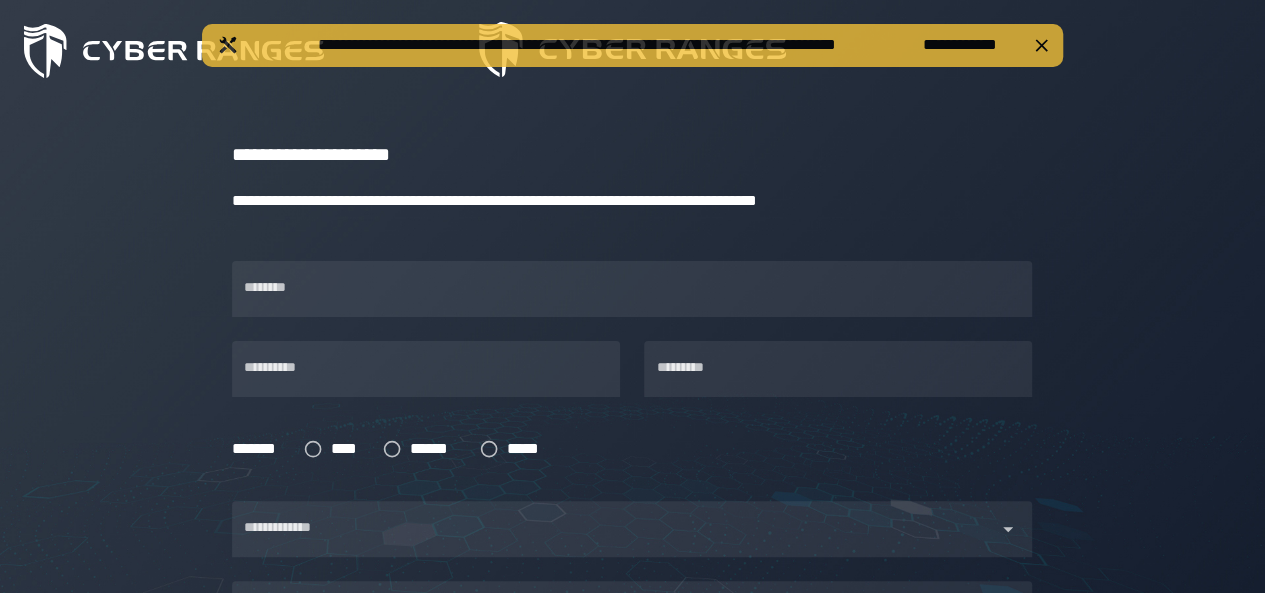 drag, startPoint x: 366, startPoint y: 263, endPoint x: 384, endPoint y: 333, distance: 72.277245 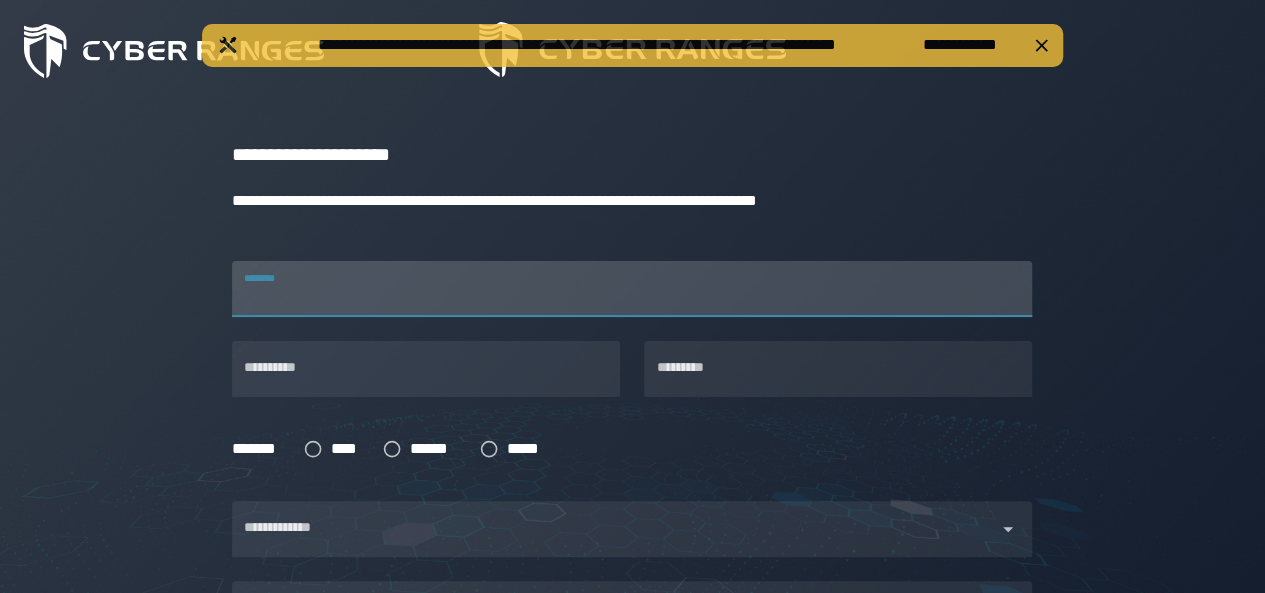 click on "********" at bounding box center (632, 289) 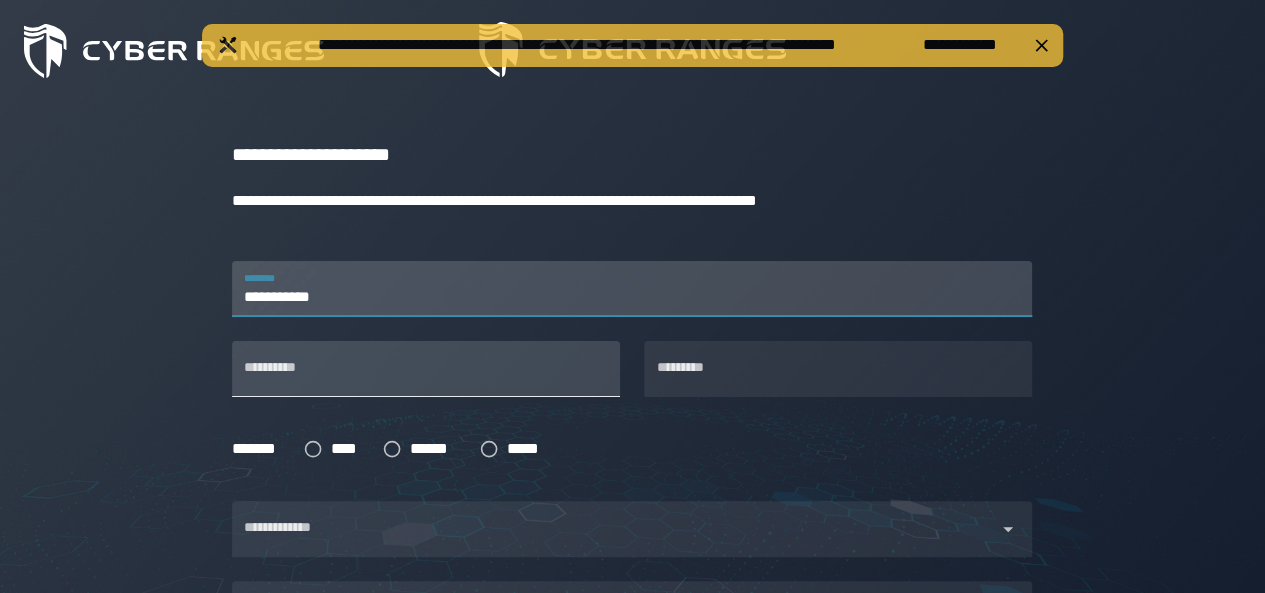 type on "**********" 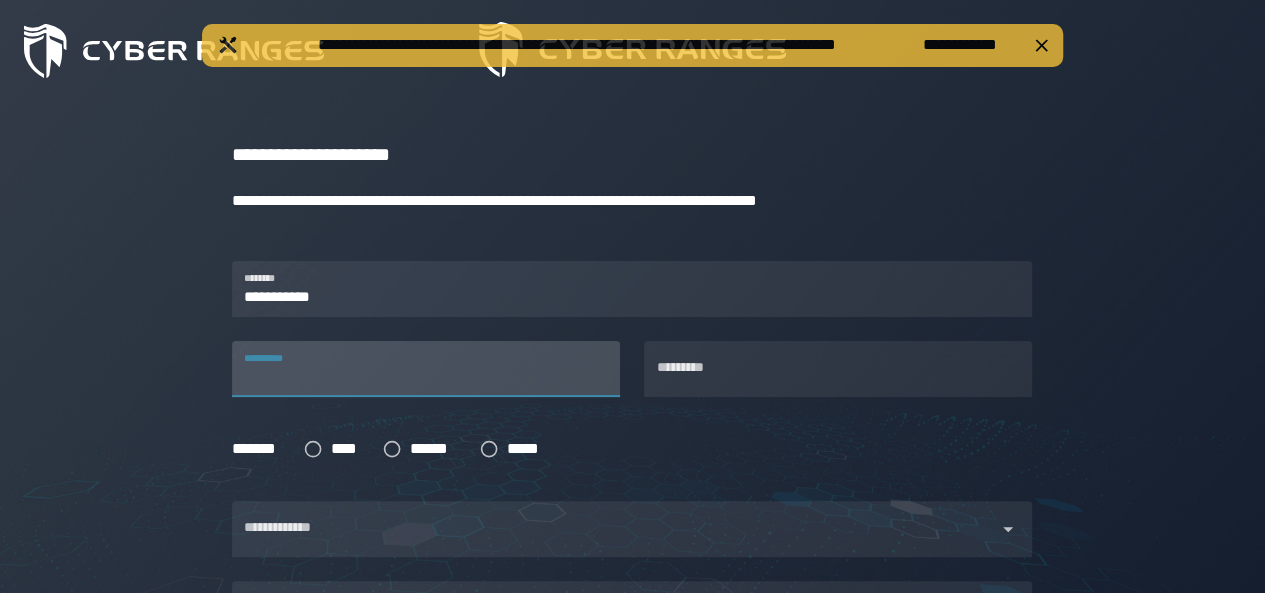 type on "*****" 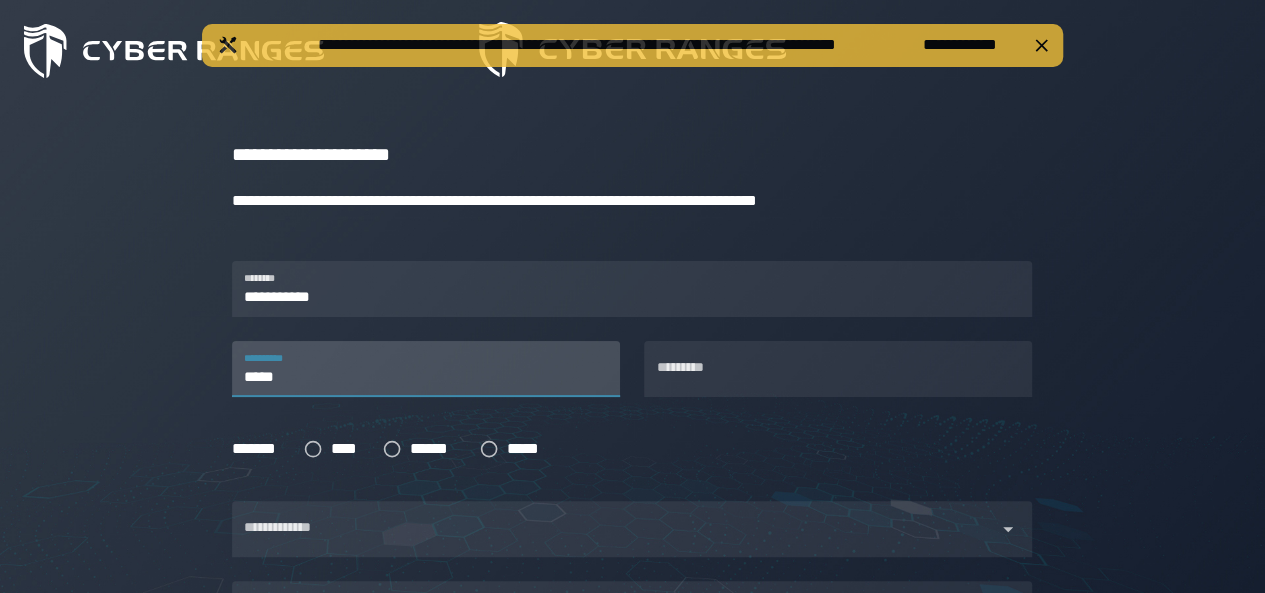 type on "******" 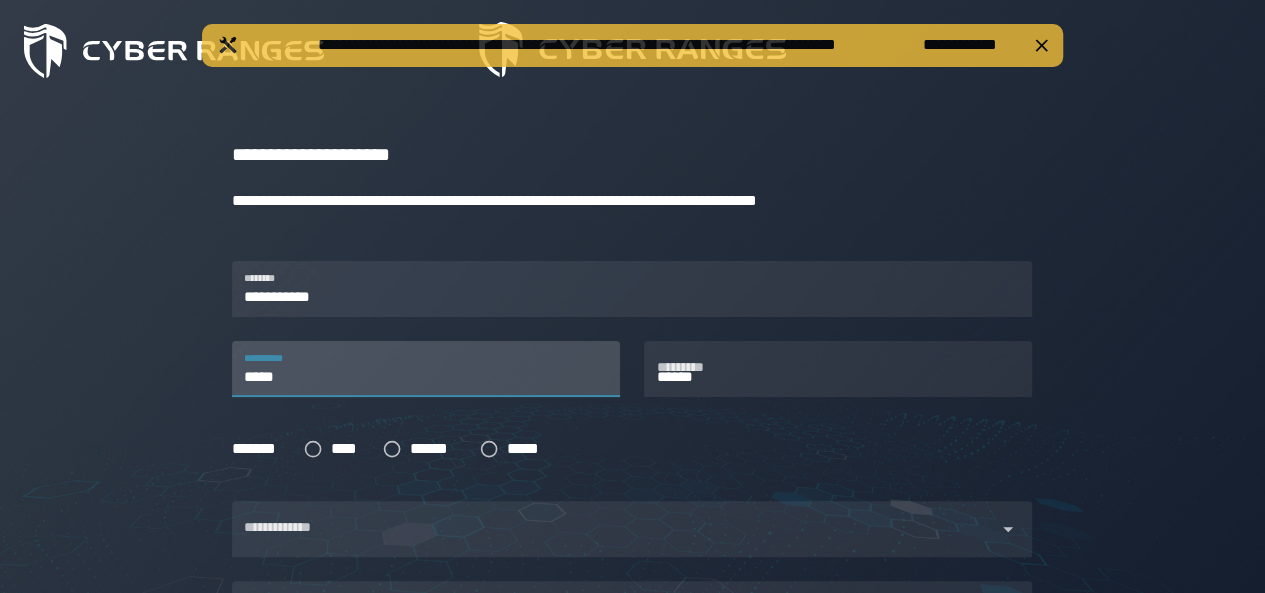 type on "********" 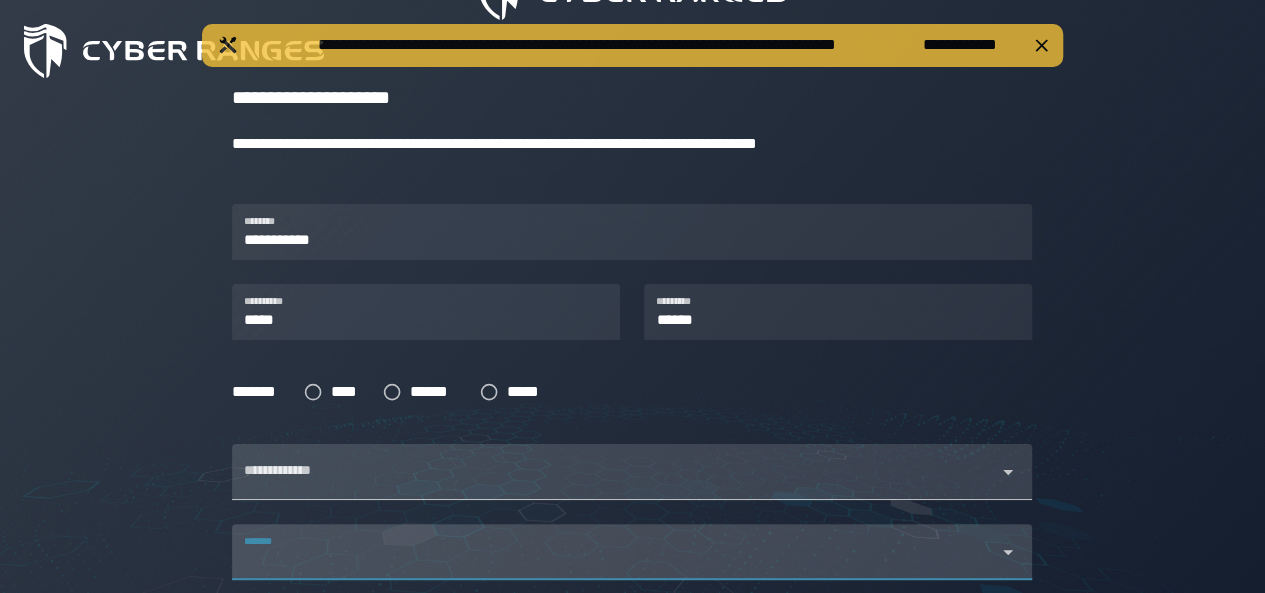 scroll, scrollTop: 300, scrollLeft: 0, axis: vertical 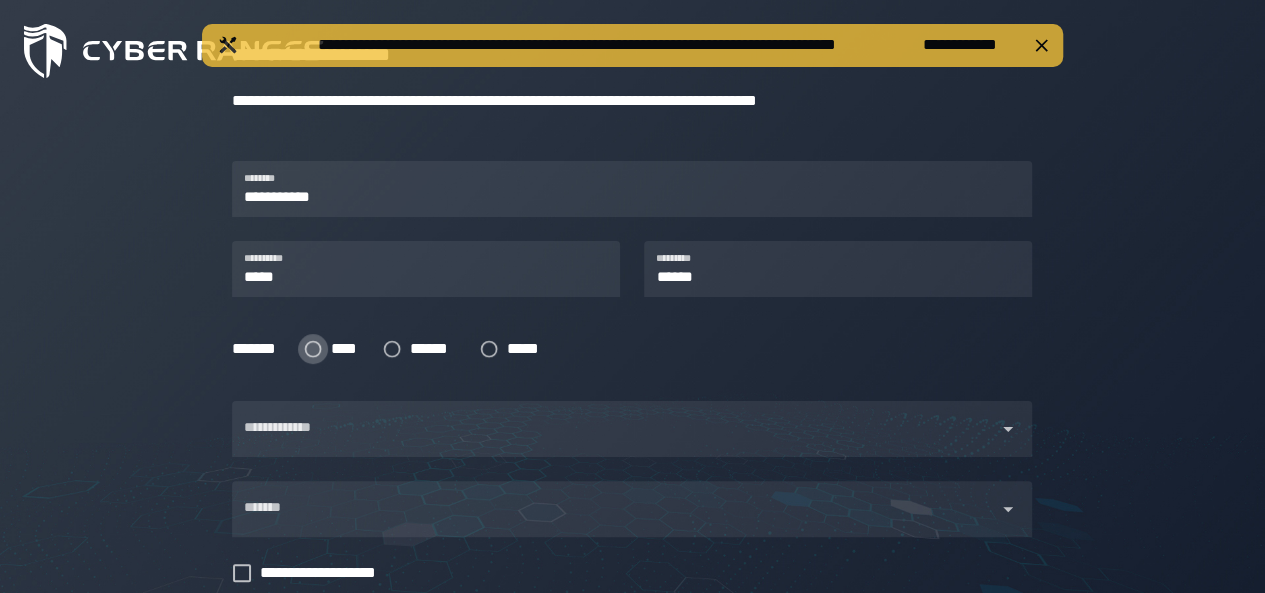 click on "****" at bounding box center [344, 349] 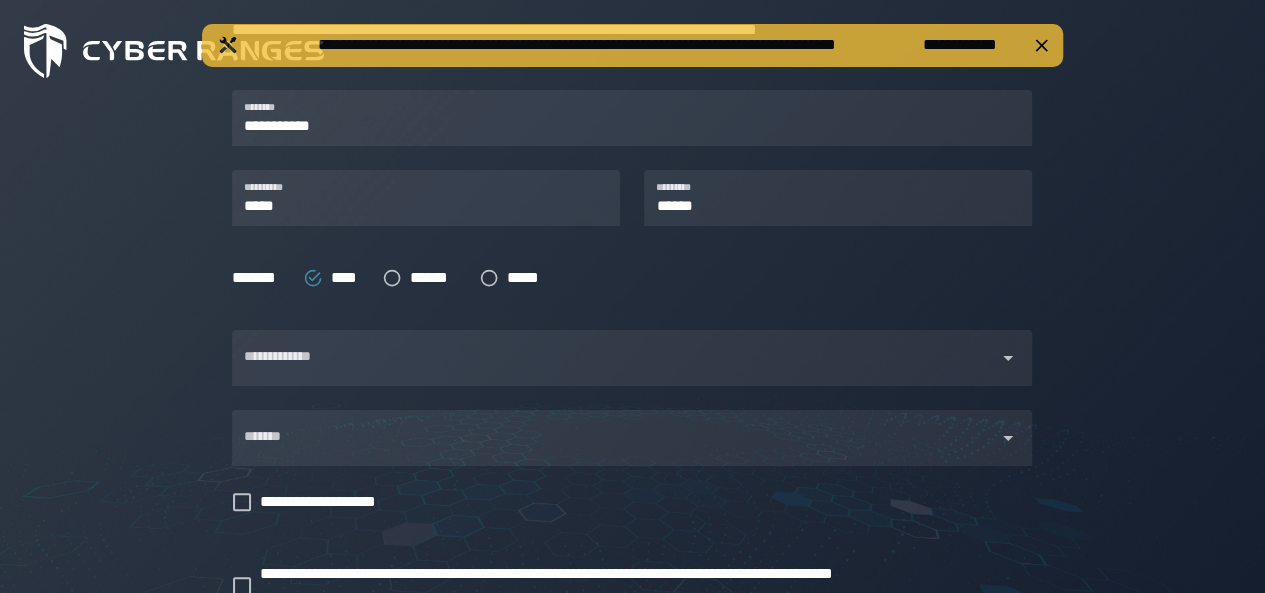 scroll, scrollTop: 400, scrollLeft: 0, axis: vertical 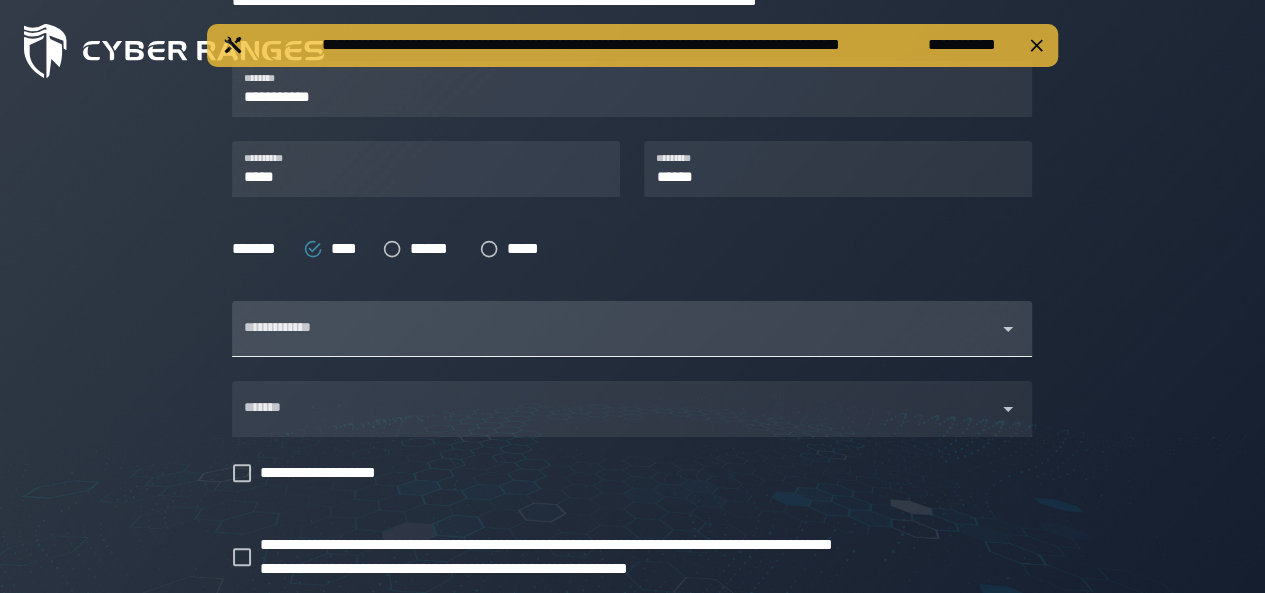 click at bounding box center (614, 341) 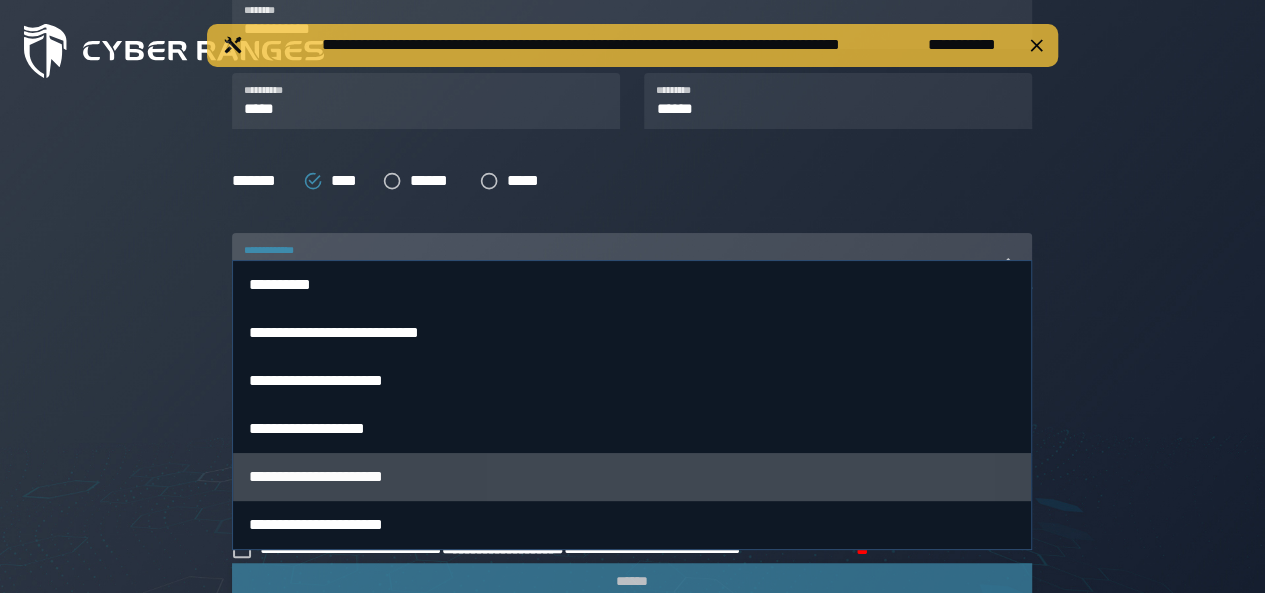 scroll, scrollTop: 500, scrollLeft: 0, axis: vertical 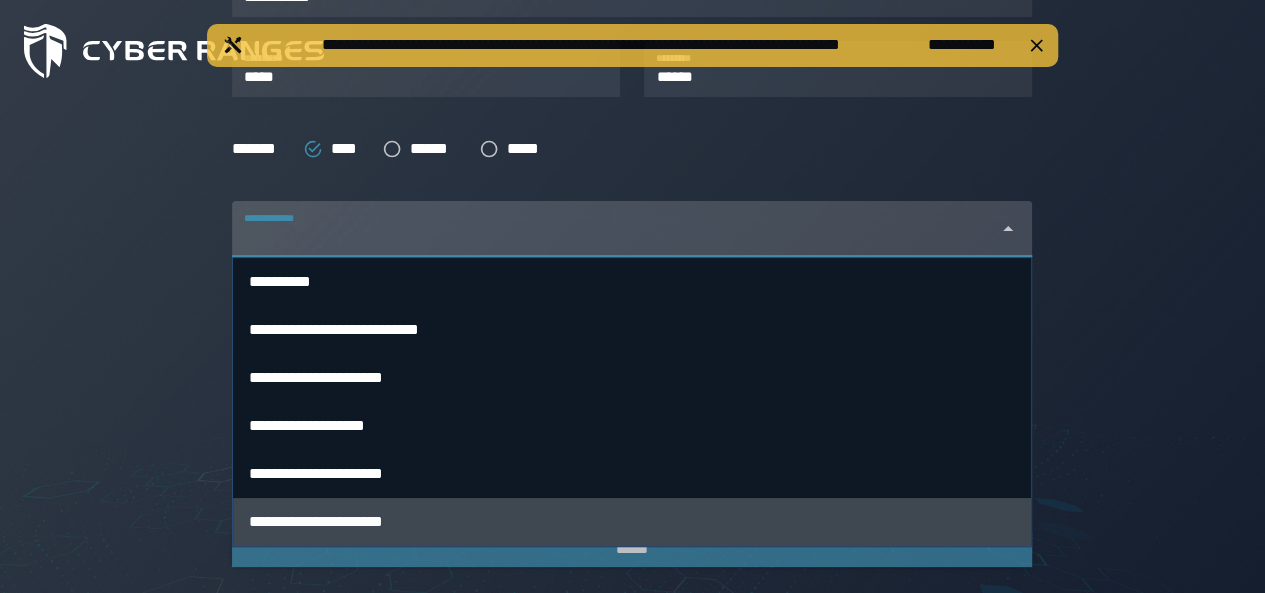click on "**********" at bounding box center [632, 522] 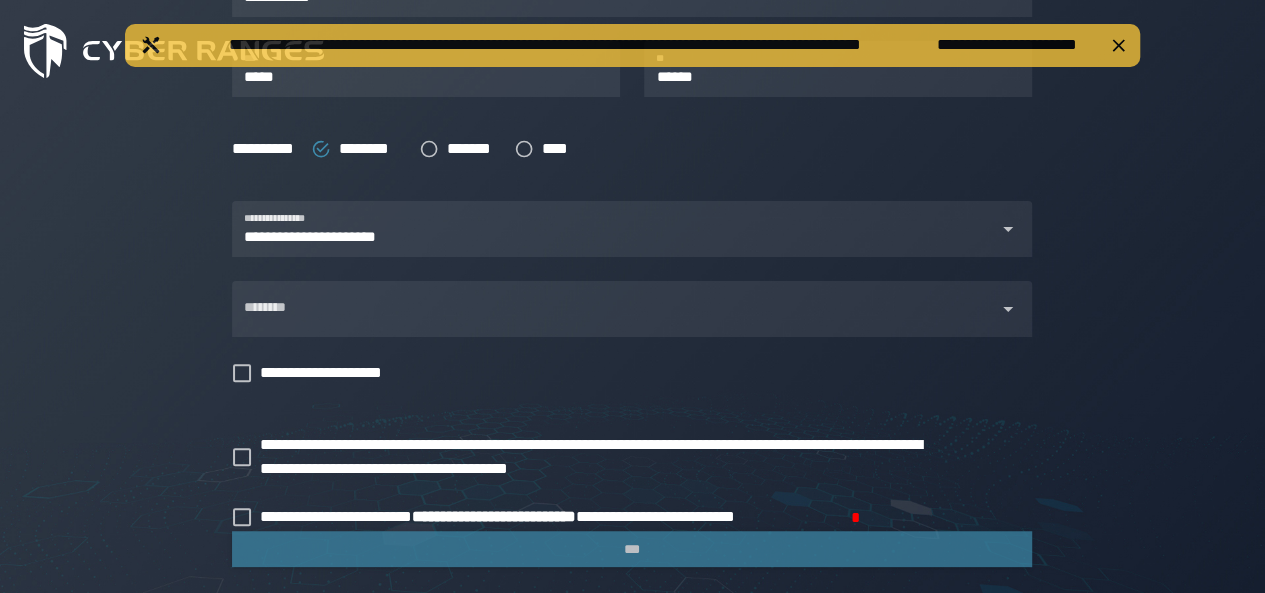 scroll, scrollTop: 600, scrollLeft: 0, axis: vertical 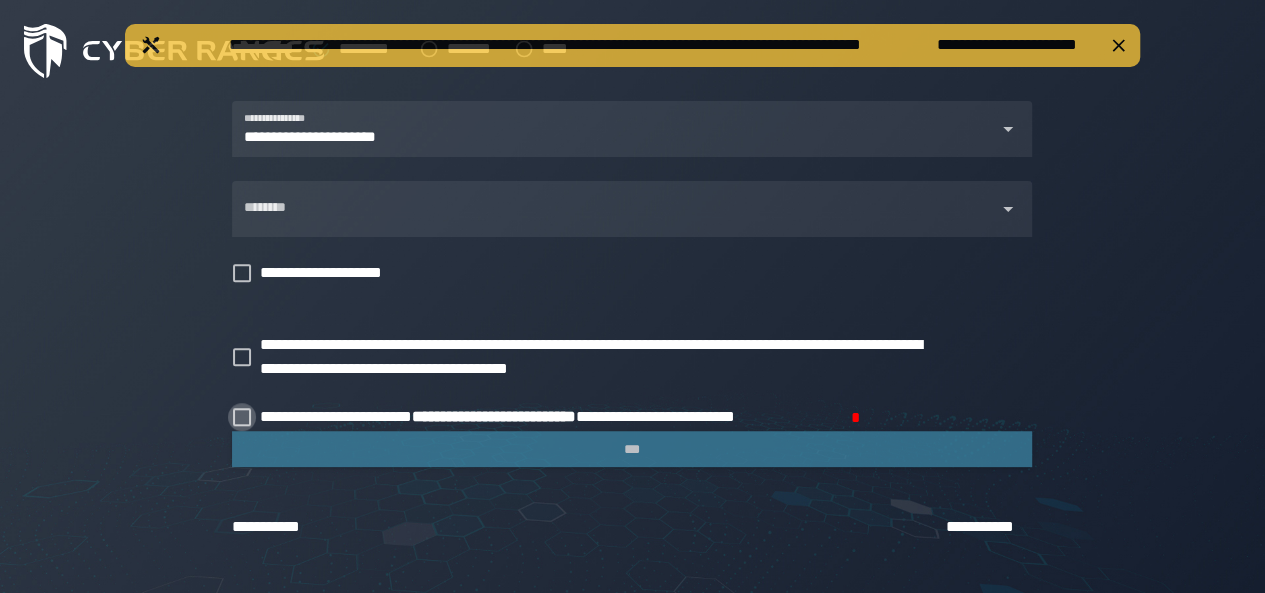 click at bounding box center (242, 417) 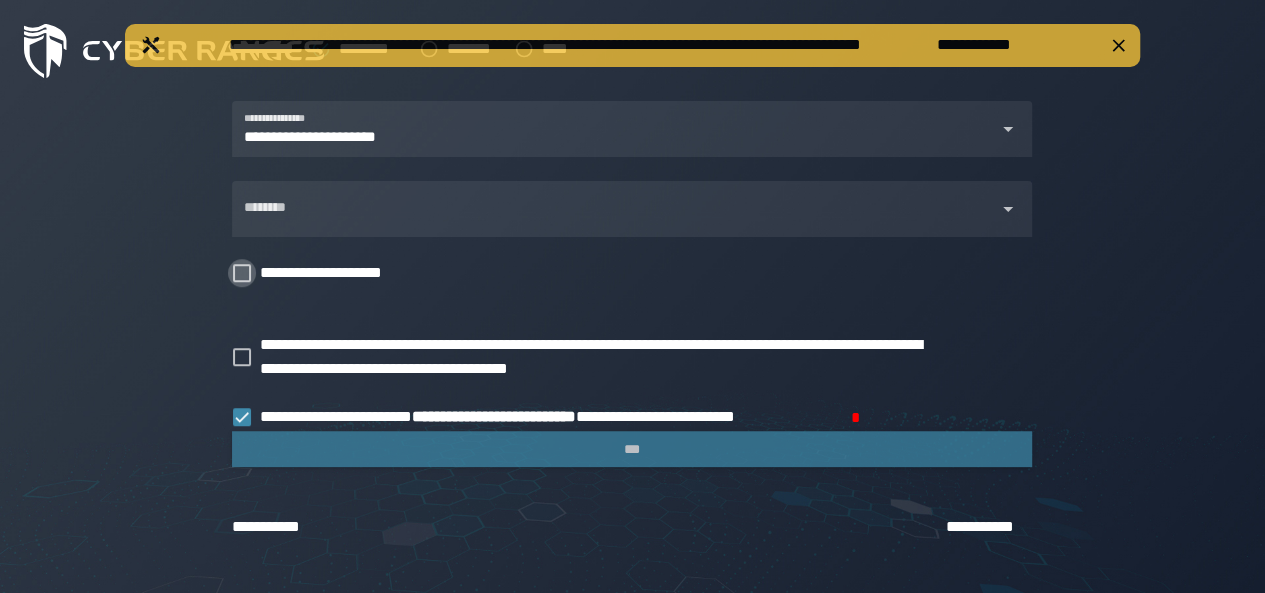 click at bounding box center [242, 273] 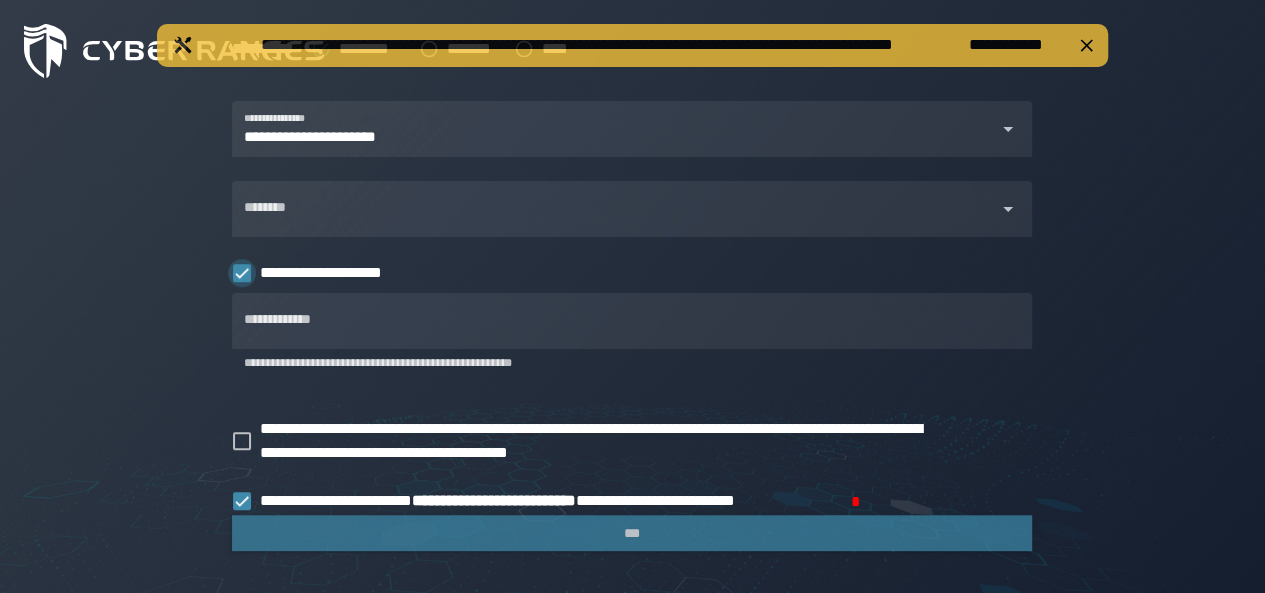 click 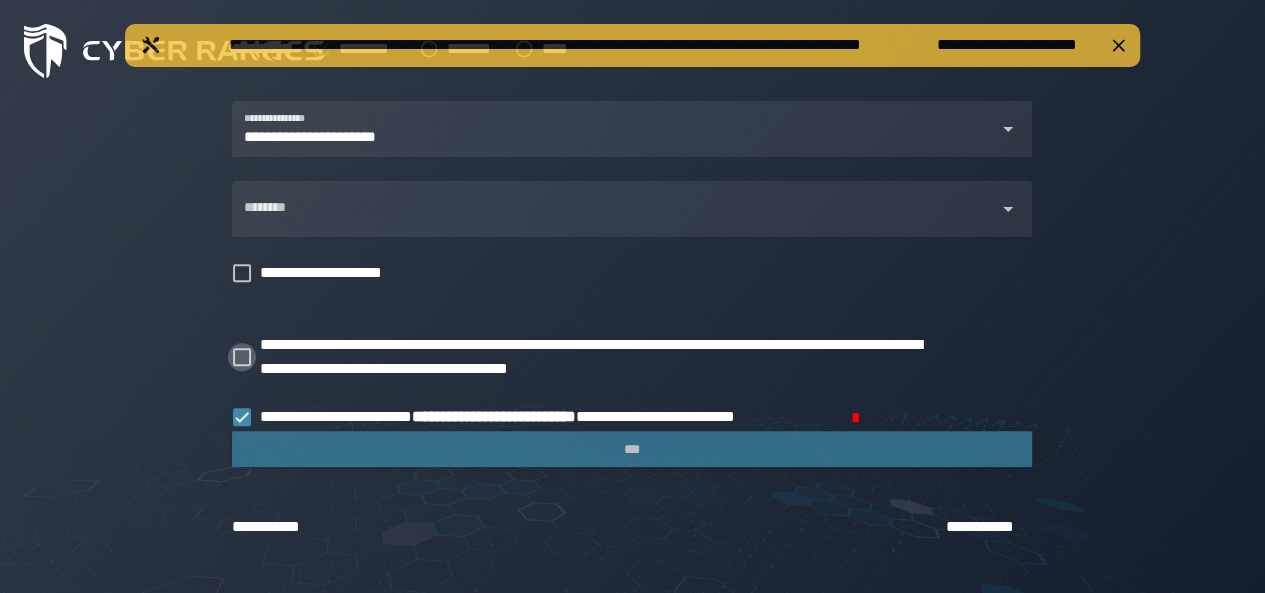 click 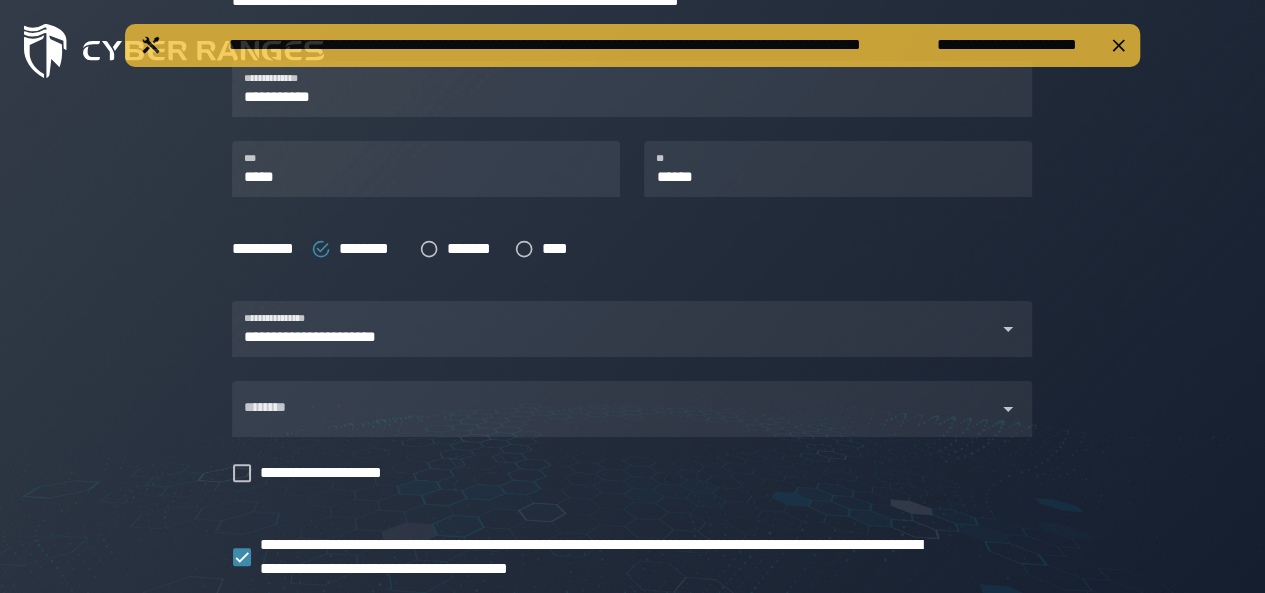 scroll, scrollTop: 500, scrollLeft: 0, axis: vertical 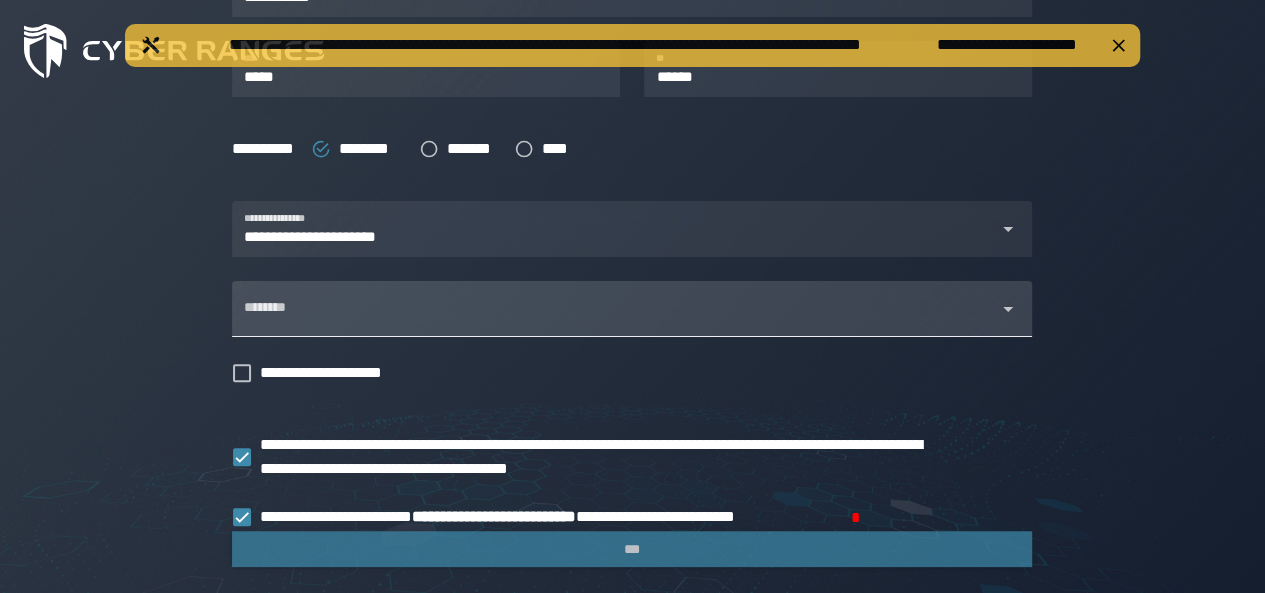 click on "********" at bounding box center [614, 317] 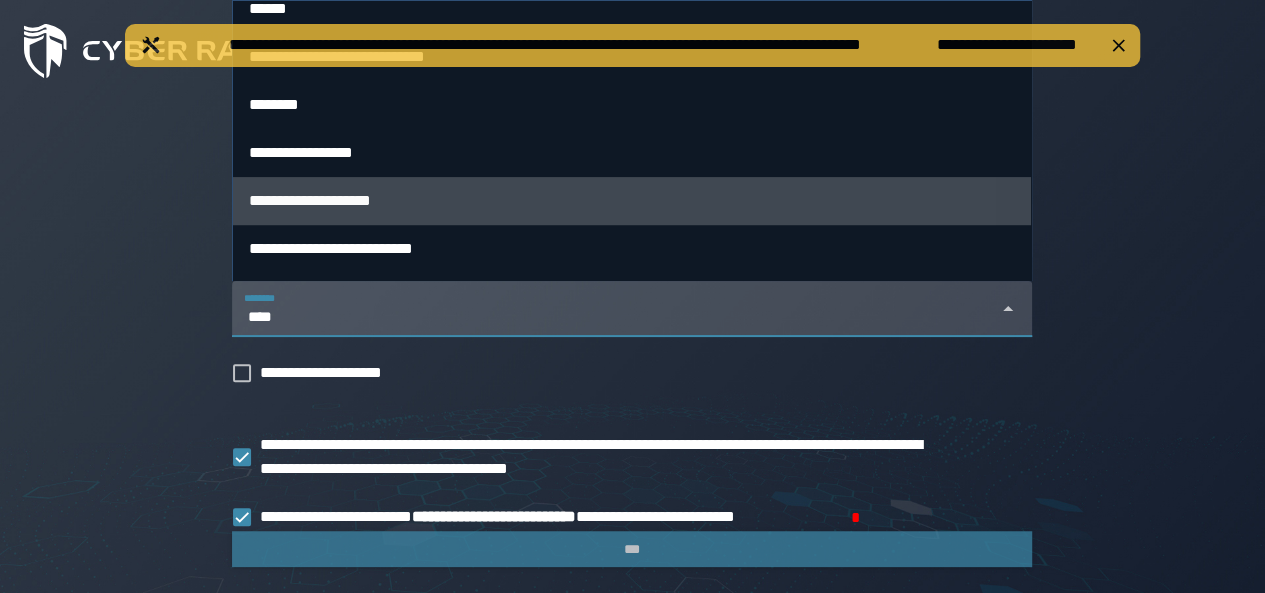 scroll, scrollTop: 0, scrollLeft: 0, axis: both 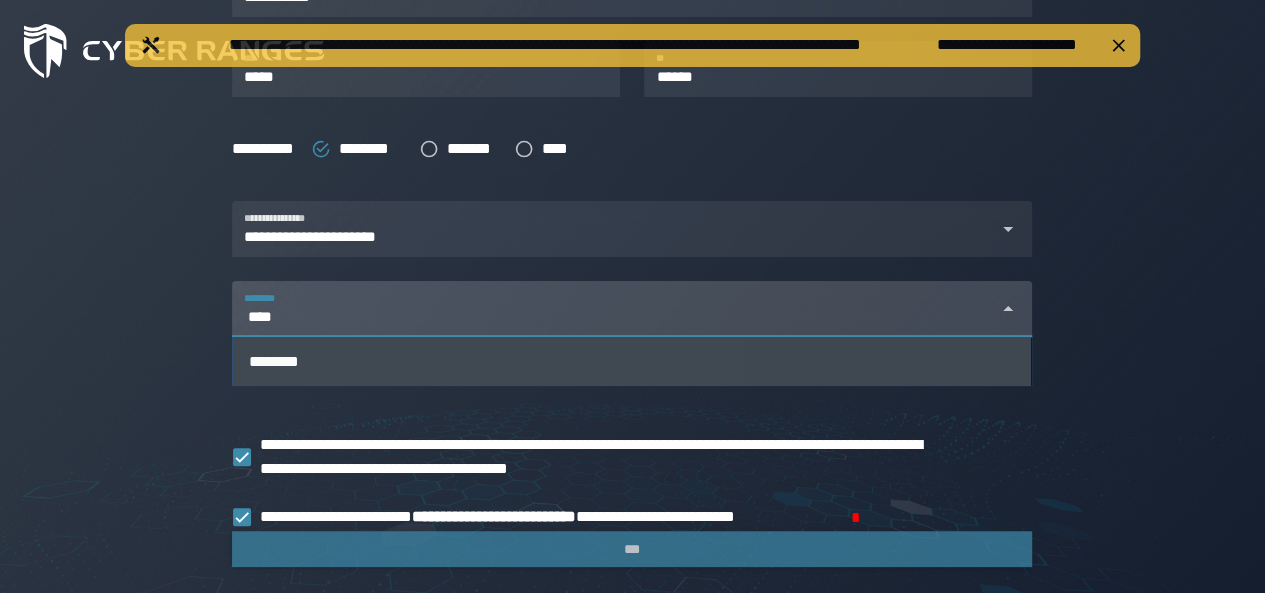 type on "****" 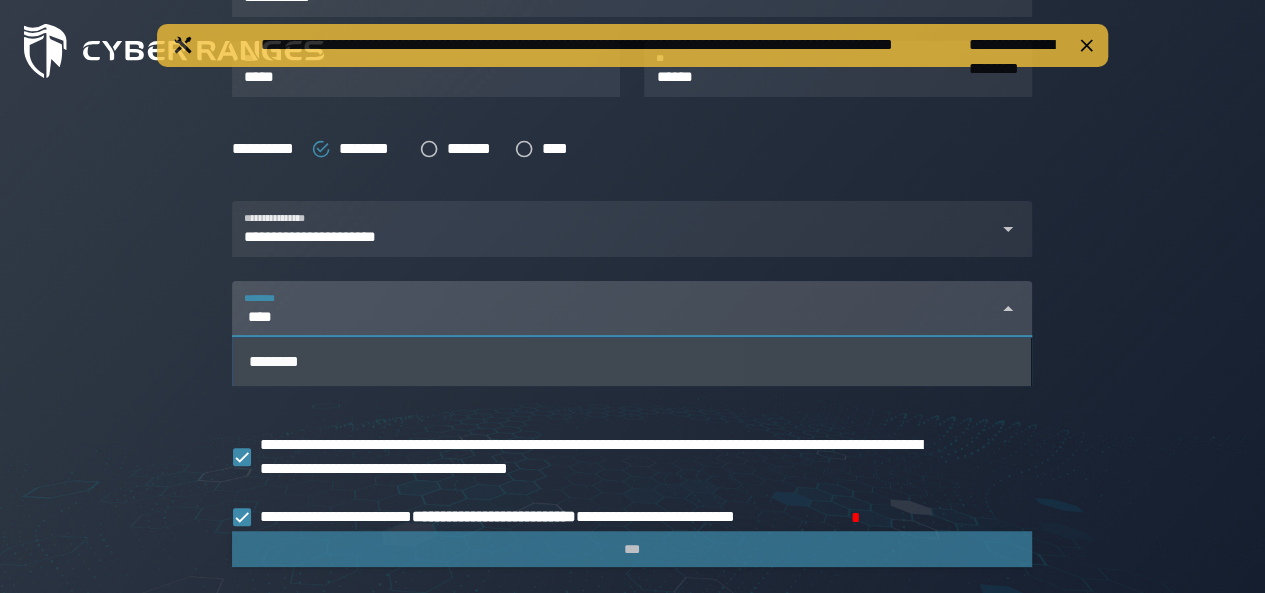 click on "********" at bounding box center [632, 361] 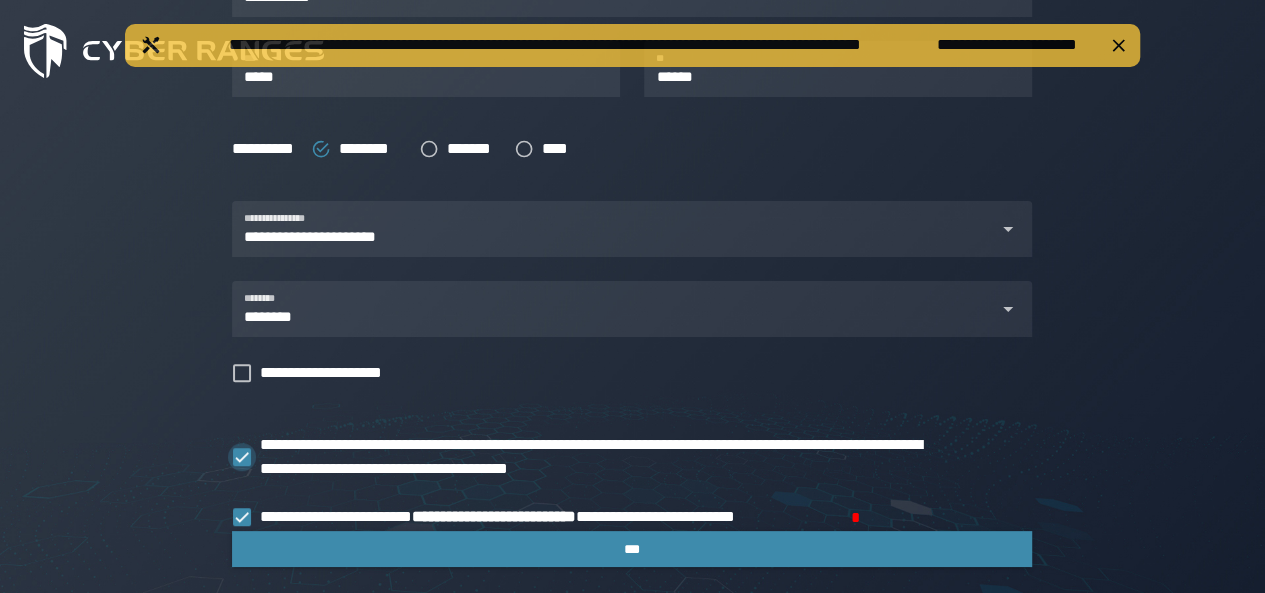 click 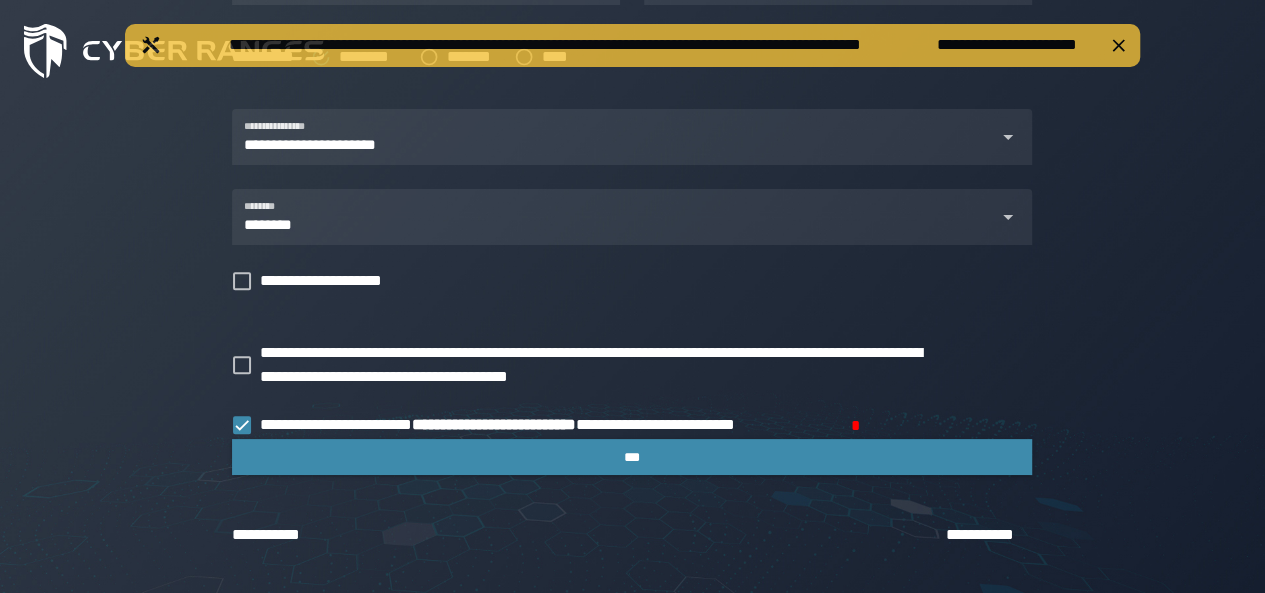 scroll, scrollTop: 658, scrollLeft: 0, axis: vertical 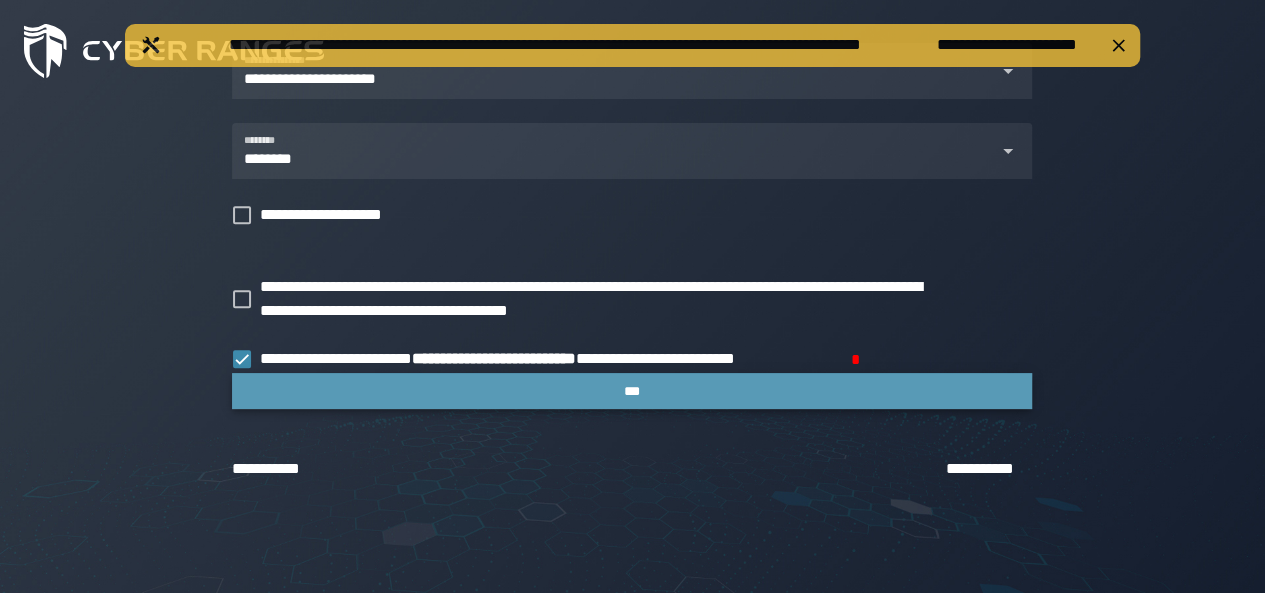 click on "***" at bounding box center [632, 391] 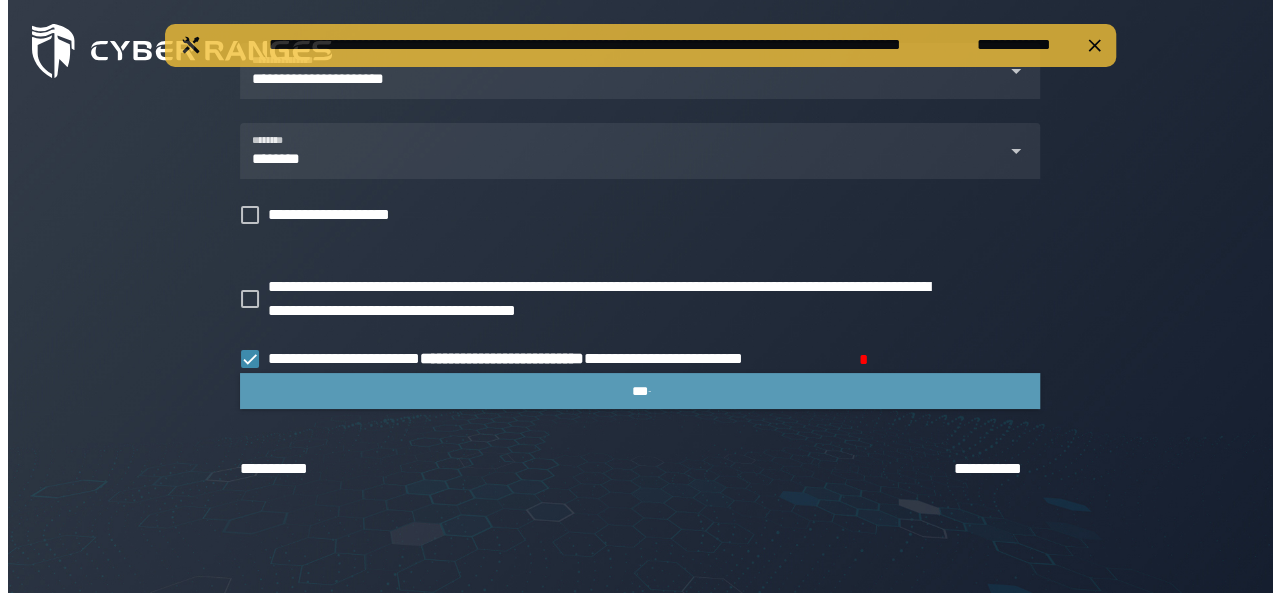 scroll, scrollTop: 0, scrollLeft: 0, axis: both 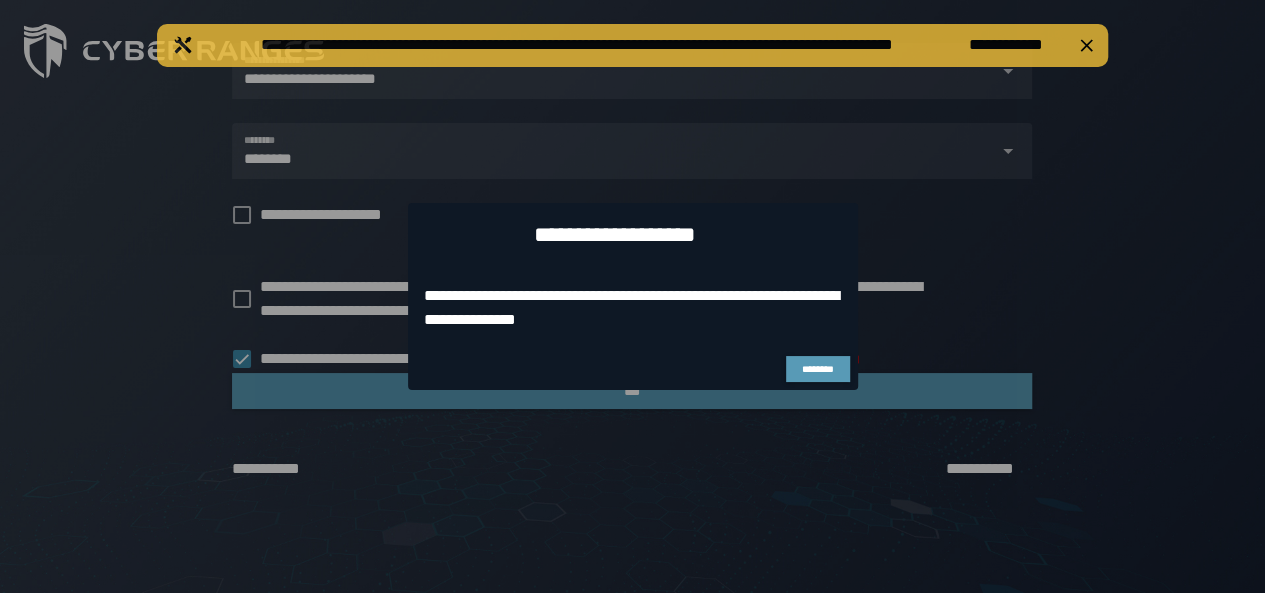 click on "********" at bounding box center (817, 369) 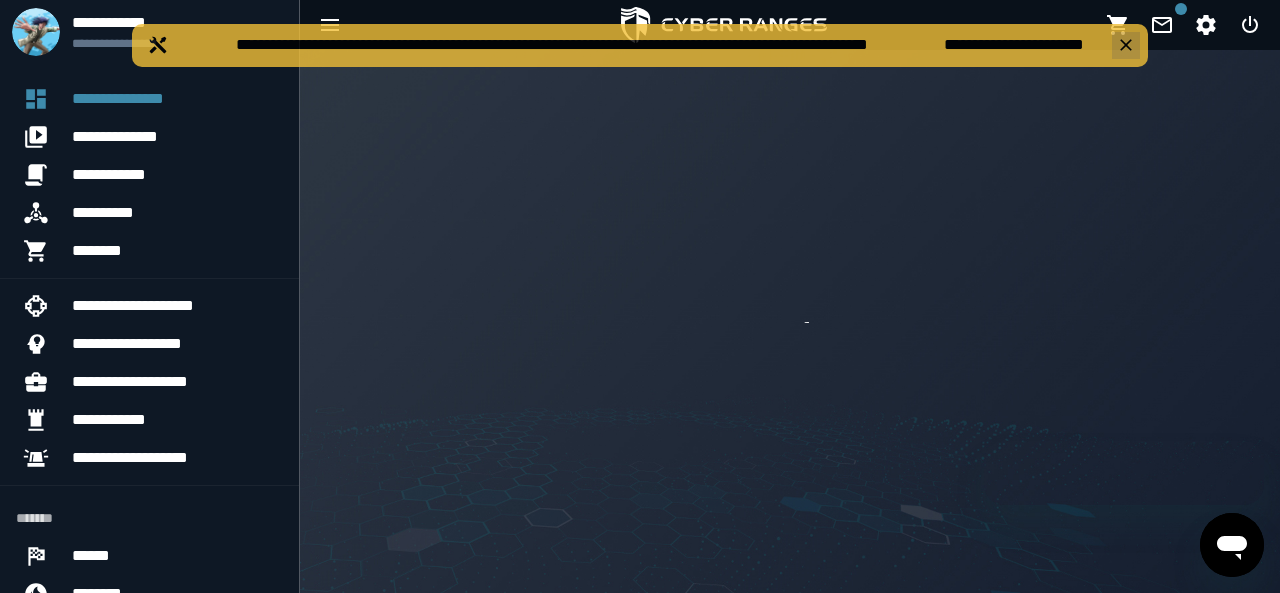 scroll, scrollTop: 0, scrollLeft: 0, axis: both 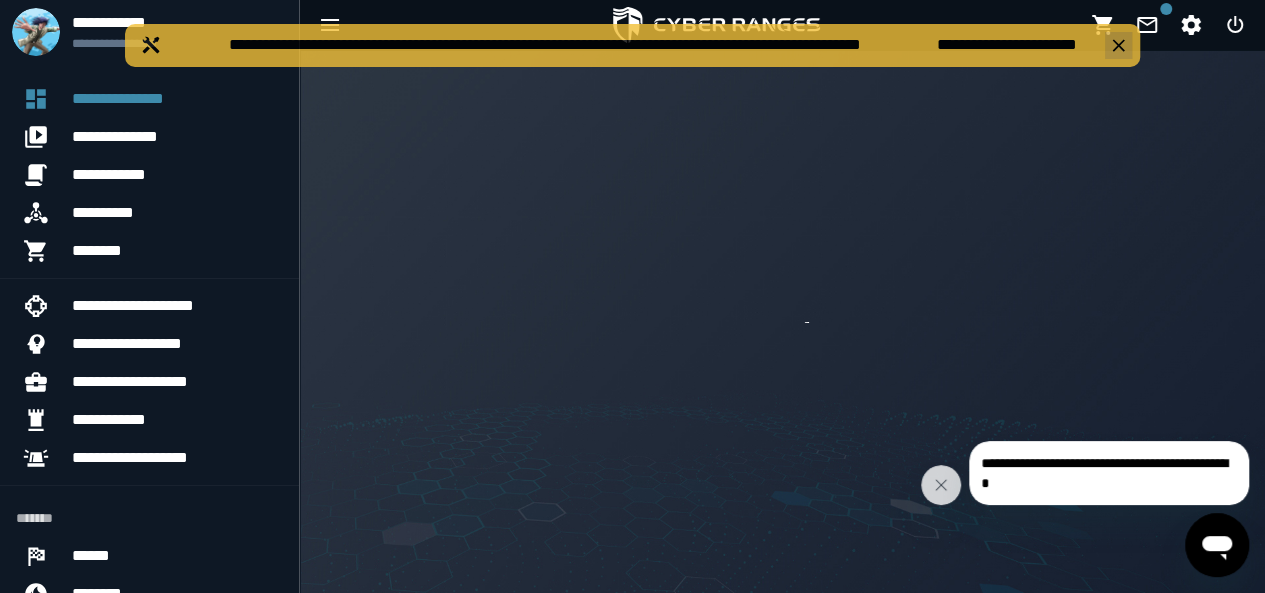 click on "**********" at bounding box center [632, 45] 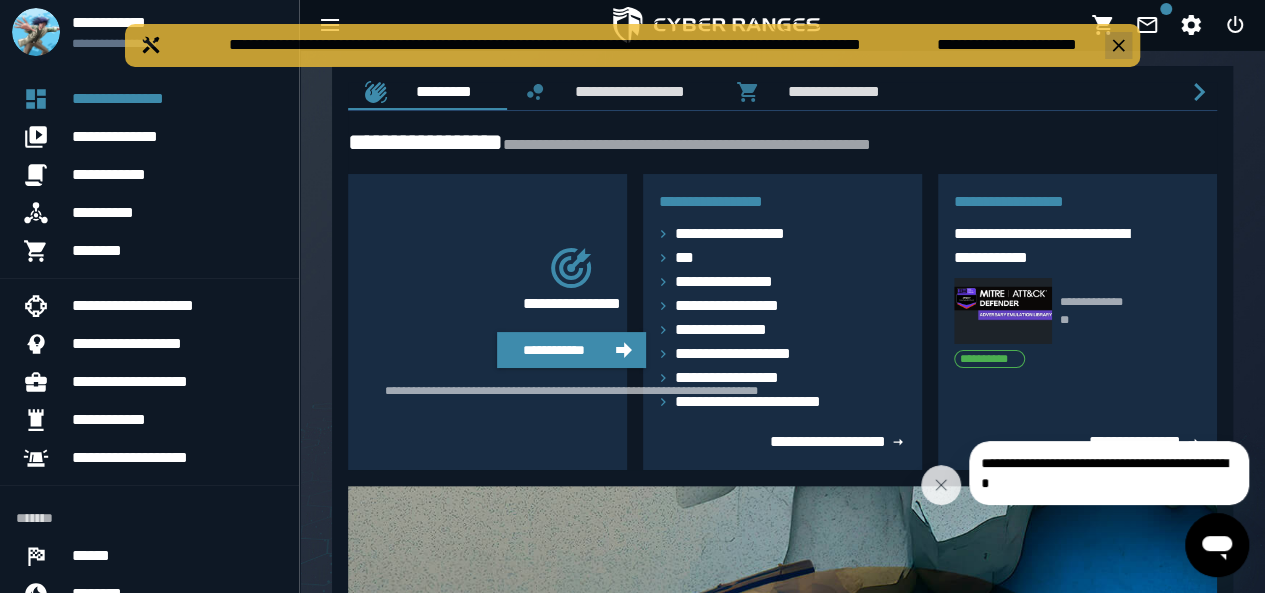 click 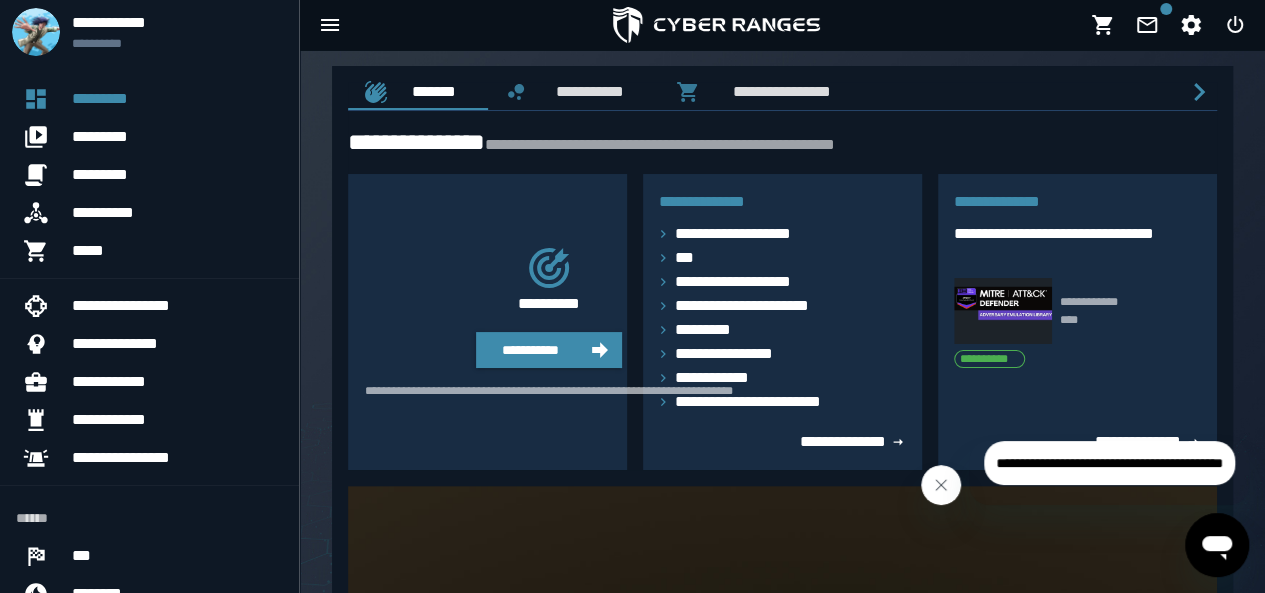 click 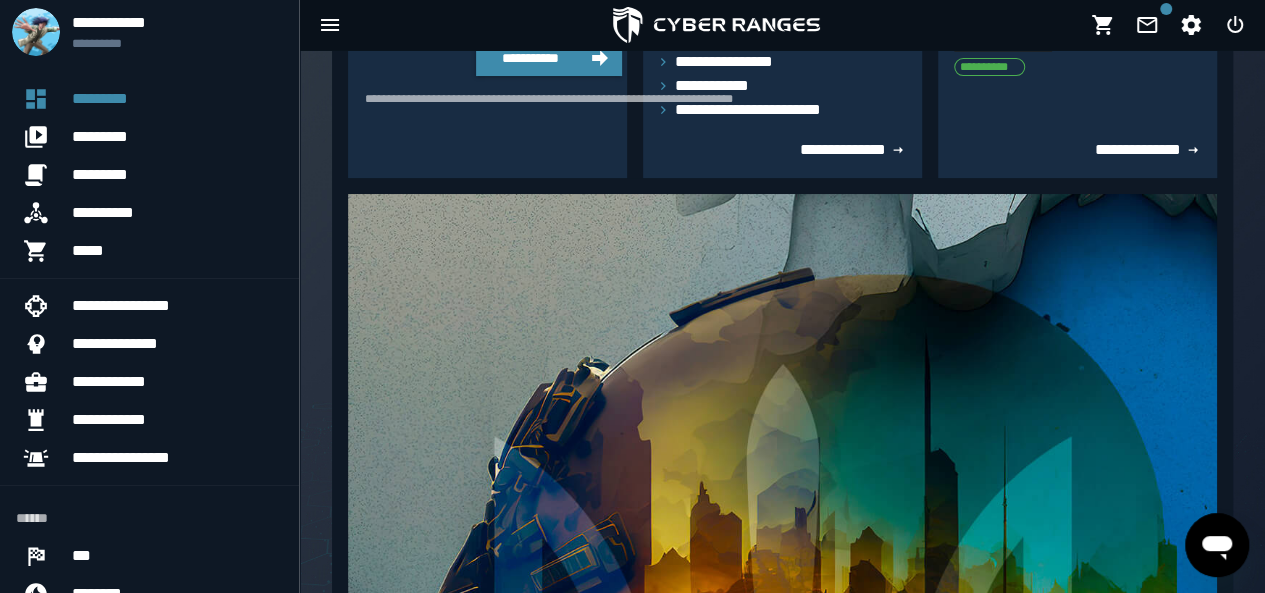 scroll, scrollTop: 300, scrollLeft: 0, axis: vertical 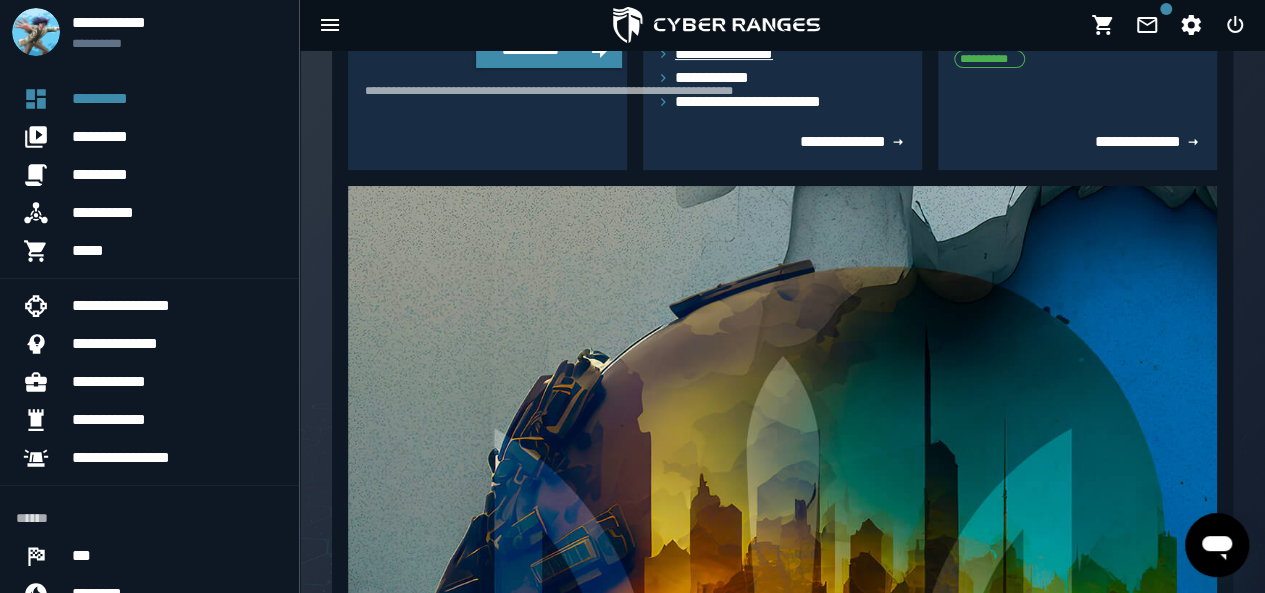 click 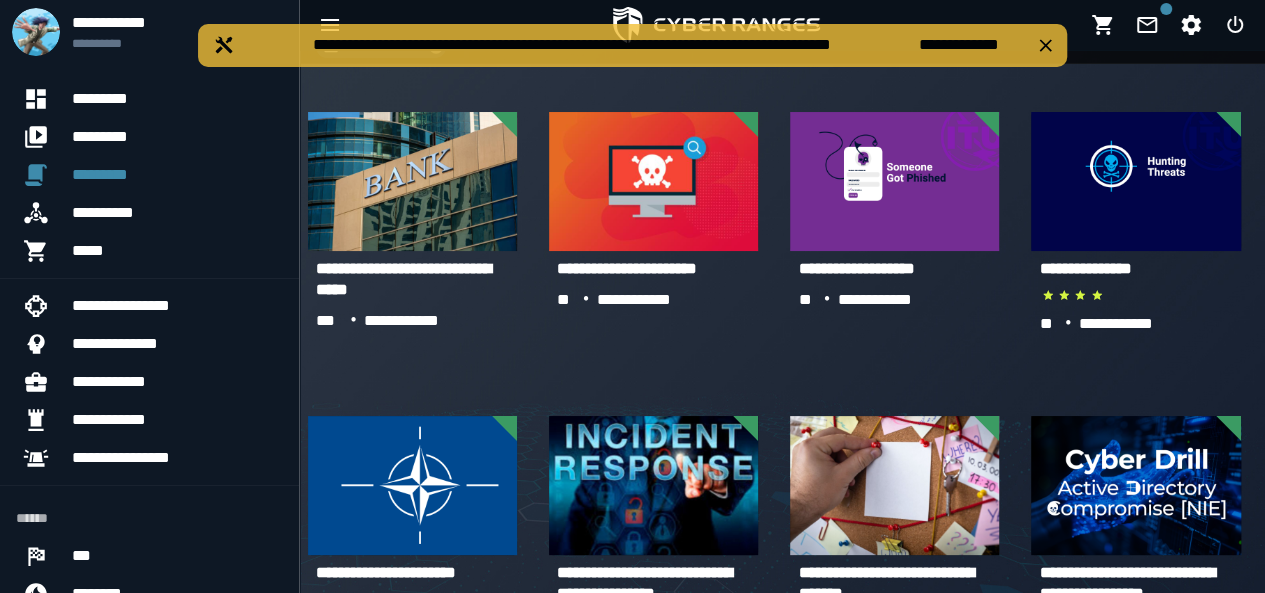 scroll, scrollTop: 52, scrollLeft: 0, axis: vertical 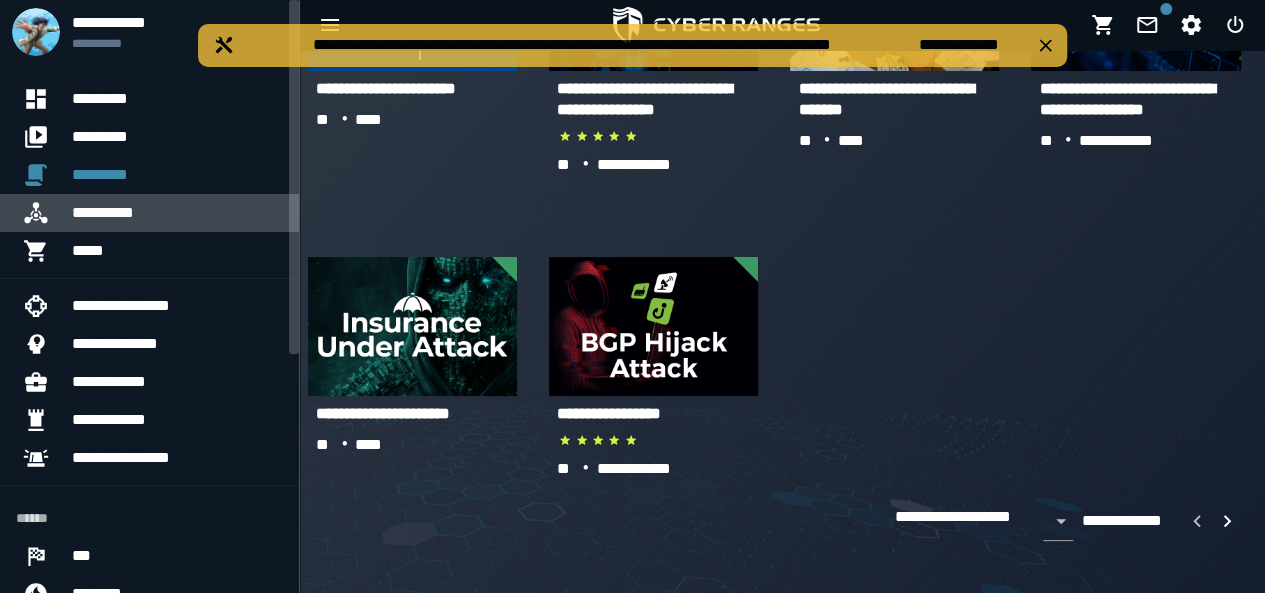 click on "**********" at bounding box center (177, 213) 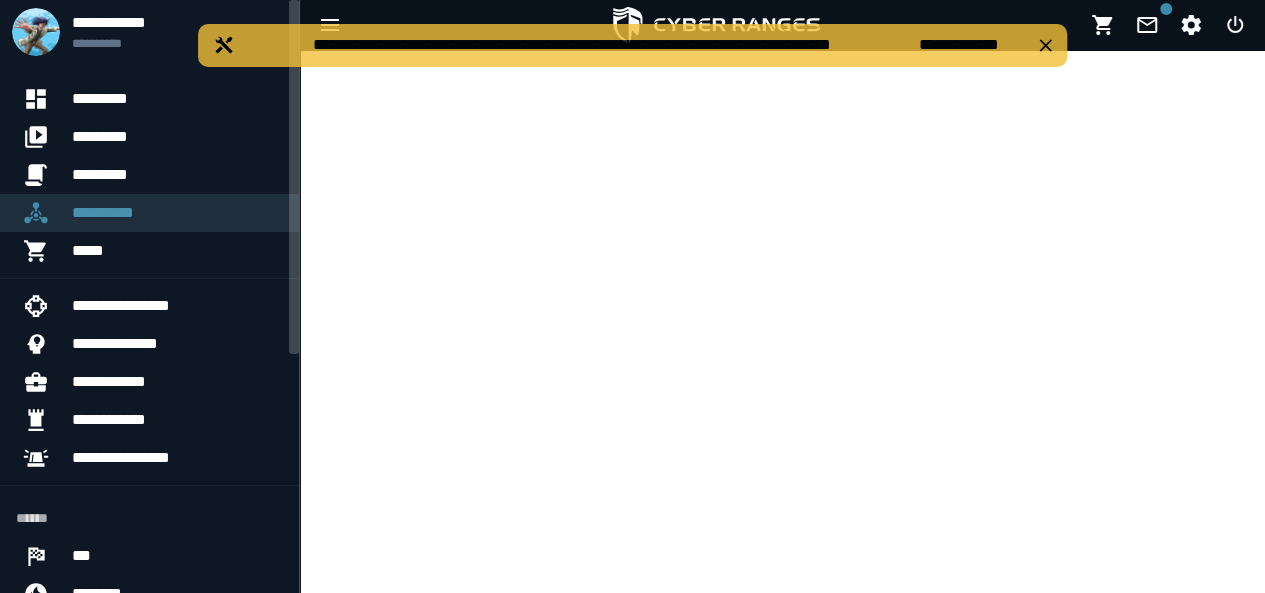 scroll, scrollTop: 0, scrollLeft: 0, axis: both 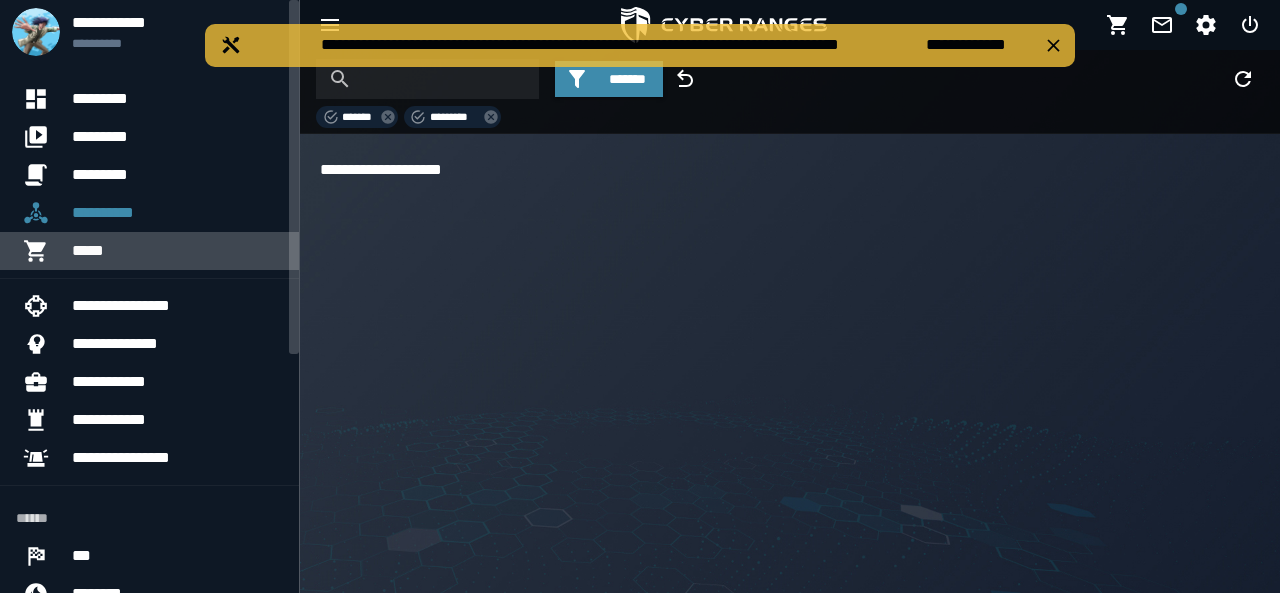click on "*****" at bounding box center [177, 251] 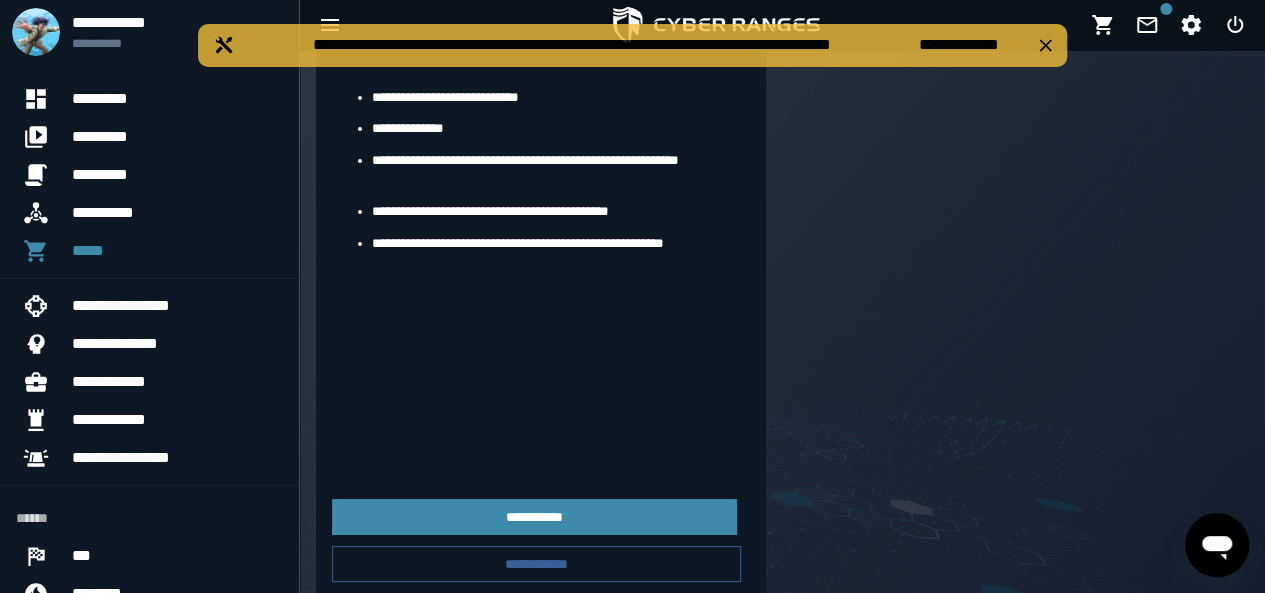 scroll, scrollTop: 1300, scrollLeft: 0, axis: vertical 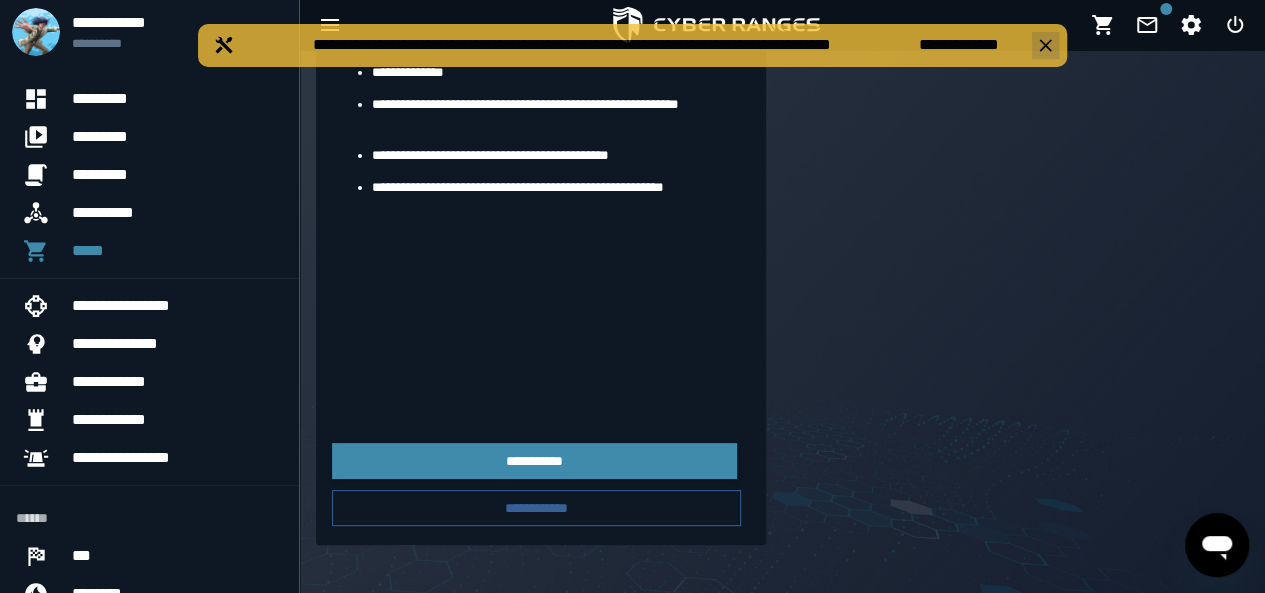 click 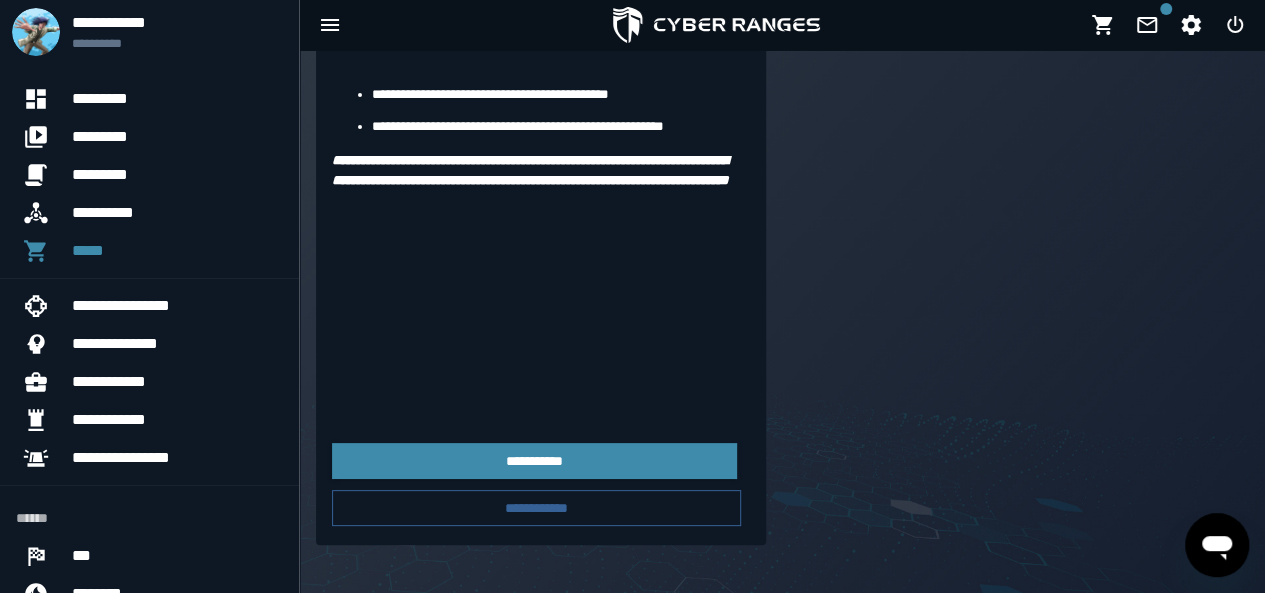 scroll, scrollTop: 107, scrollLeft: 0, axis: vertical 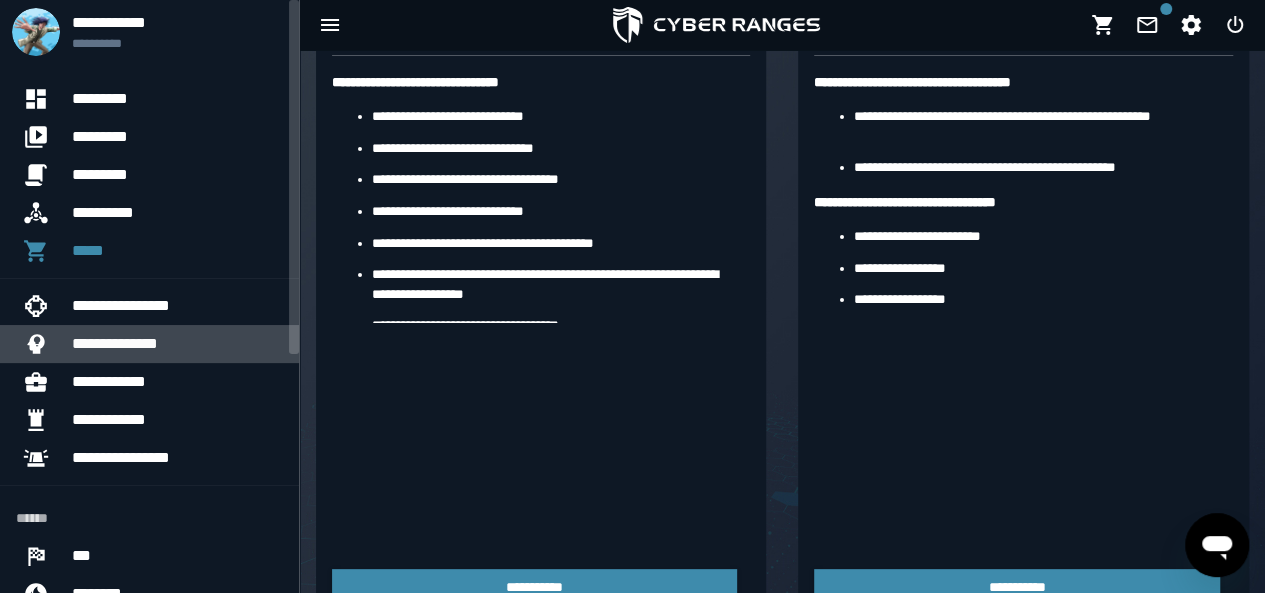 click on "**********" at bounding box center [177, 344] 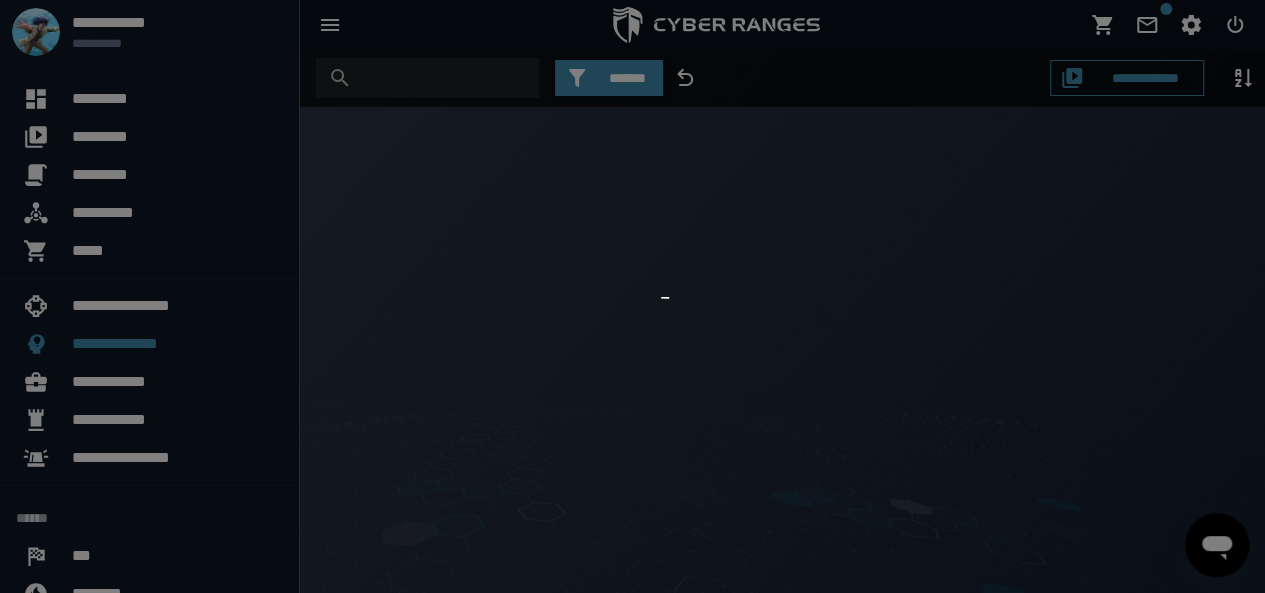 scroll, scrollTop: 0, scrollLeft: 0, axis: both 